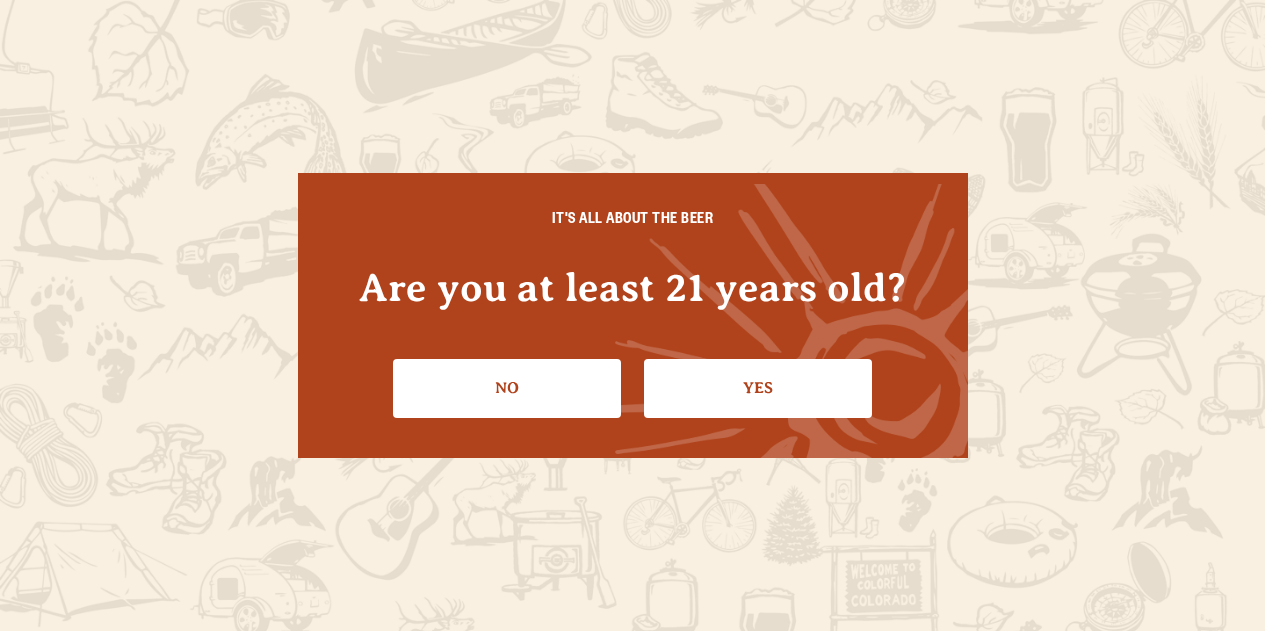 scroll, scrollTop: 0, scrollLeft: 0, axis: both 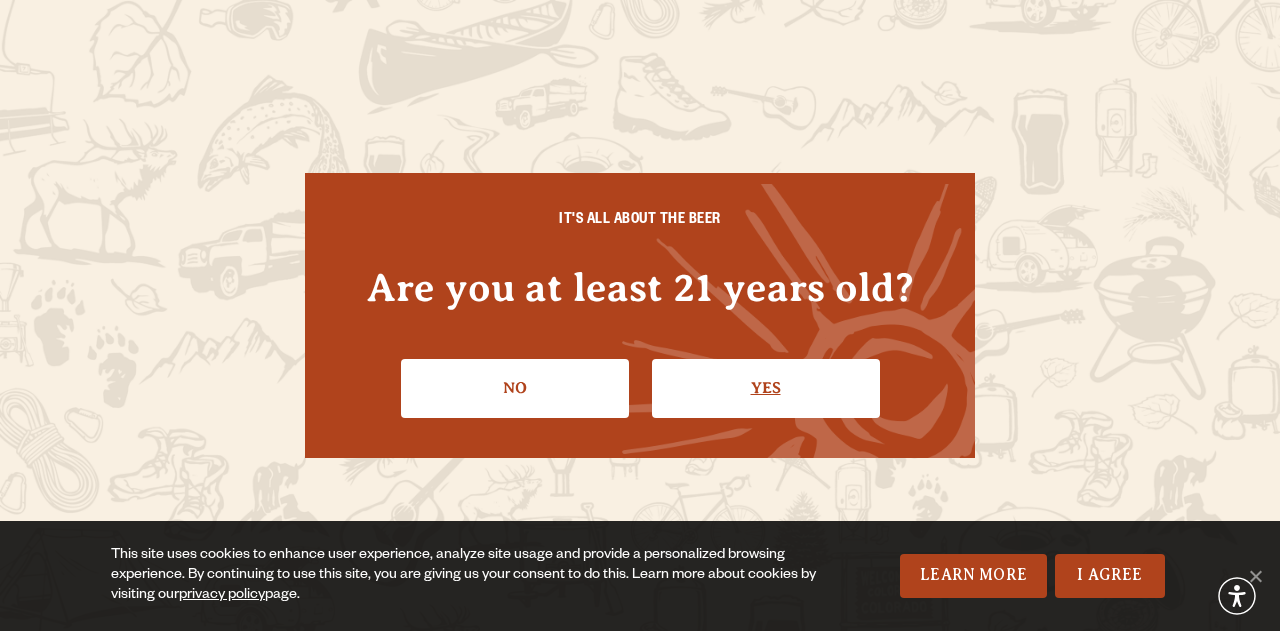 click on "Yes" at bounding box center [766, 388] 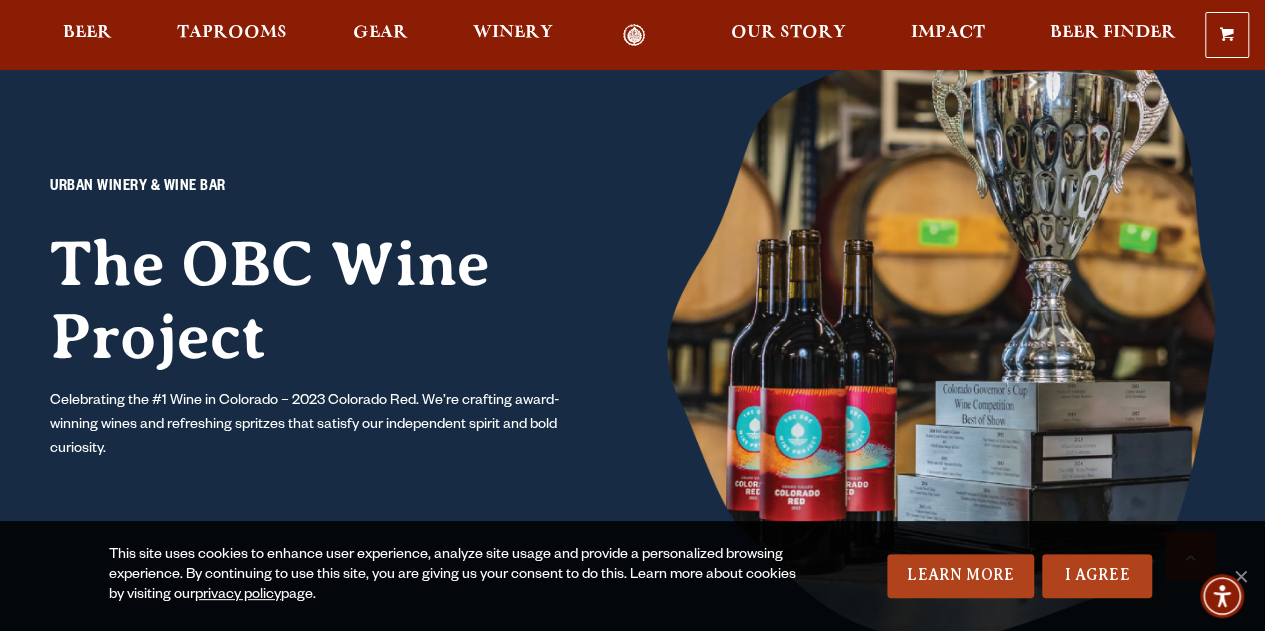 scroll, scrollTop: 1599, scrollLeft: 0, axis: vertical 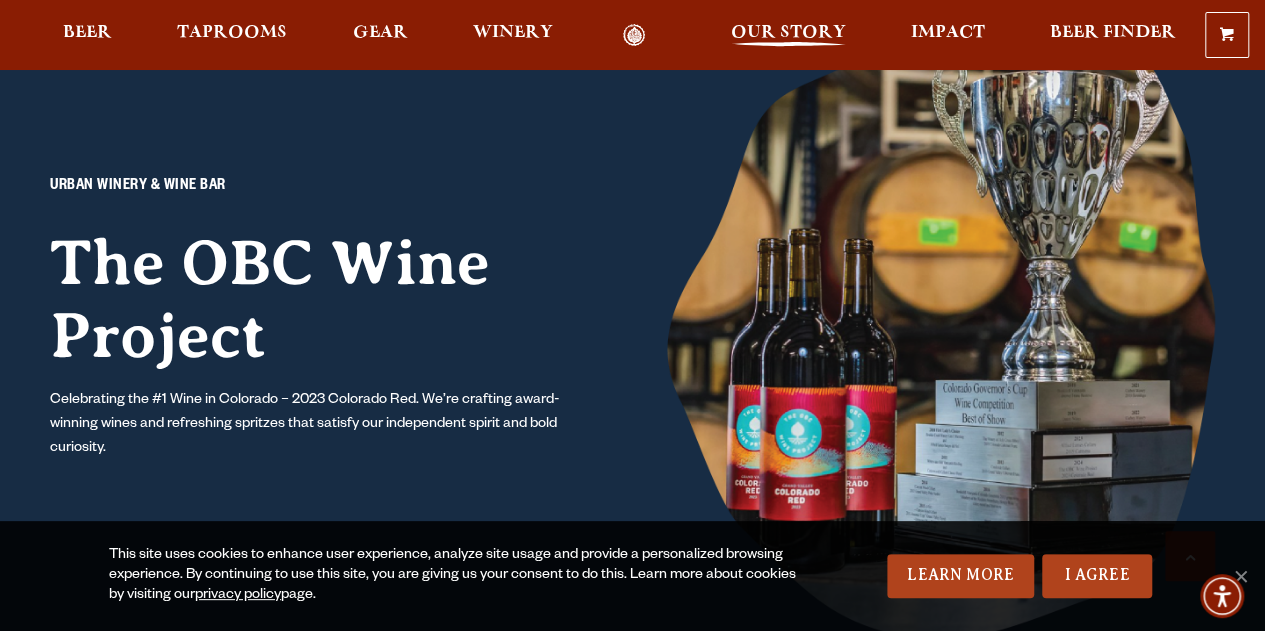 click on "Our Story" at bounding box center [788, 33] 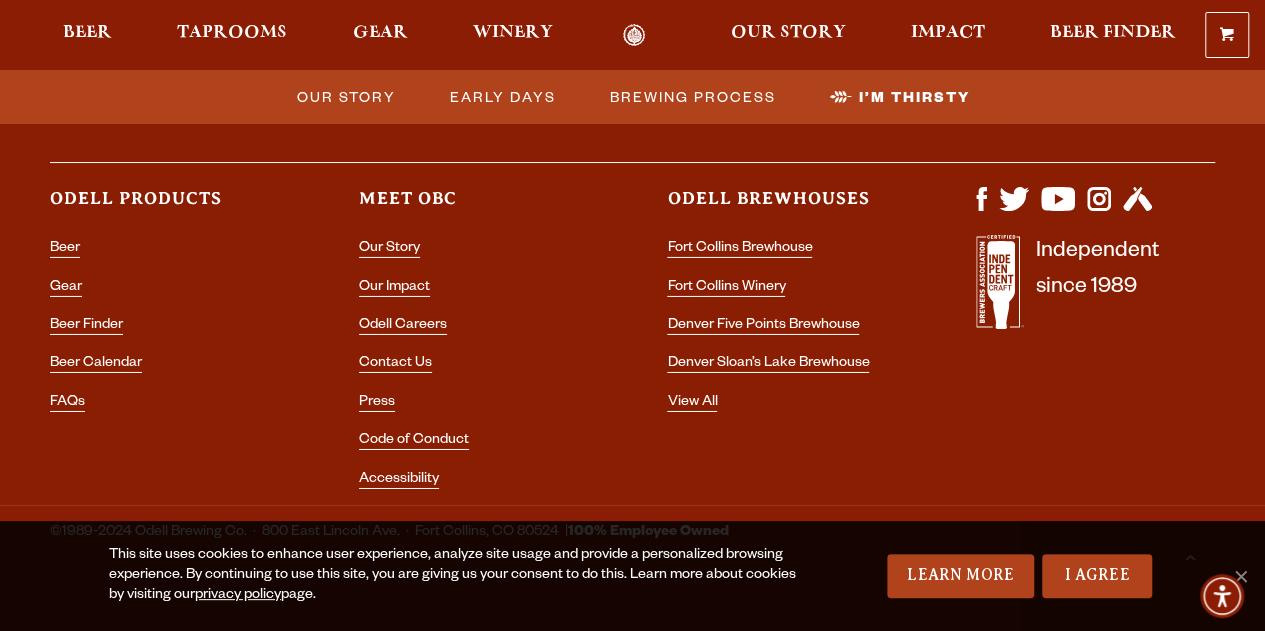 scroll, scrollTop: 7032, scrollLeft: 0, axis: vertical 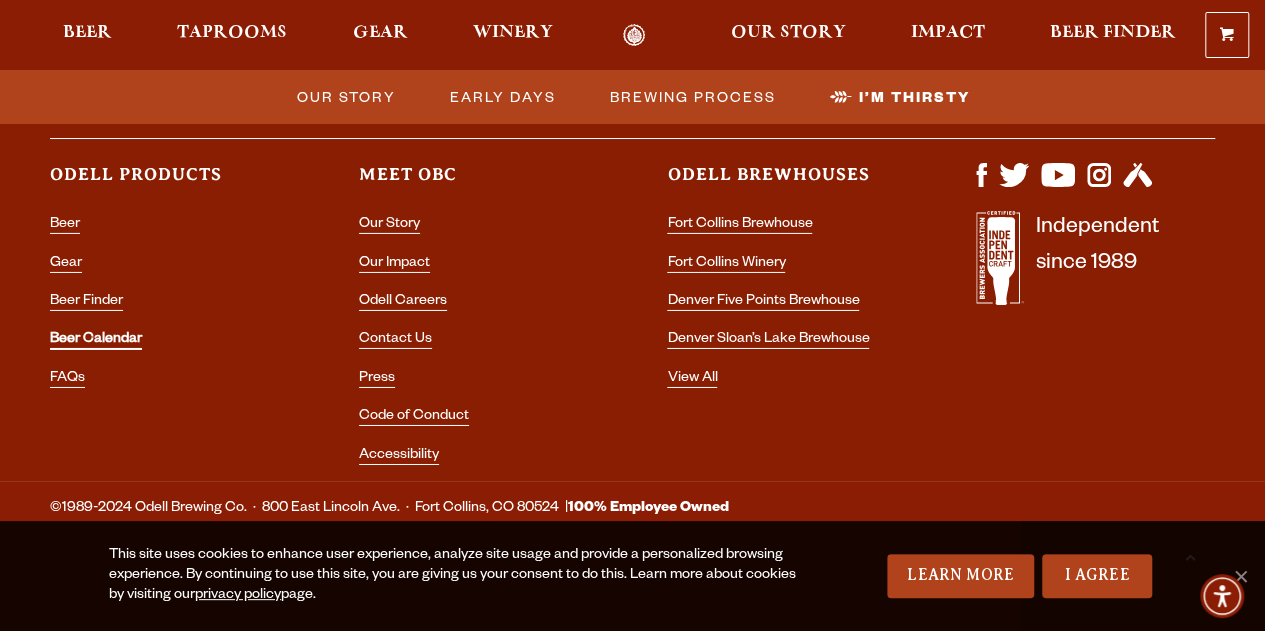 click on "Beer Calendar" at bounding box center (96, 341) 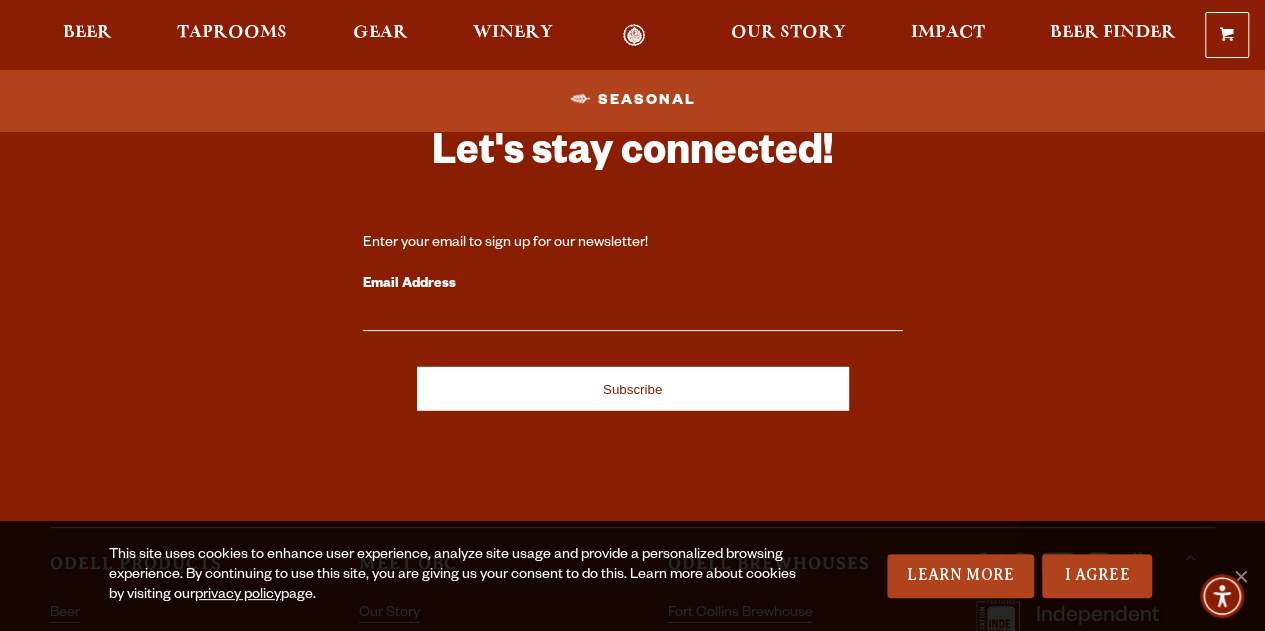 scroll, scrollTop: 2604, scrollLeft: 0, axis: vertical 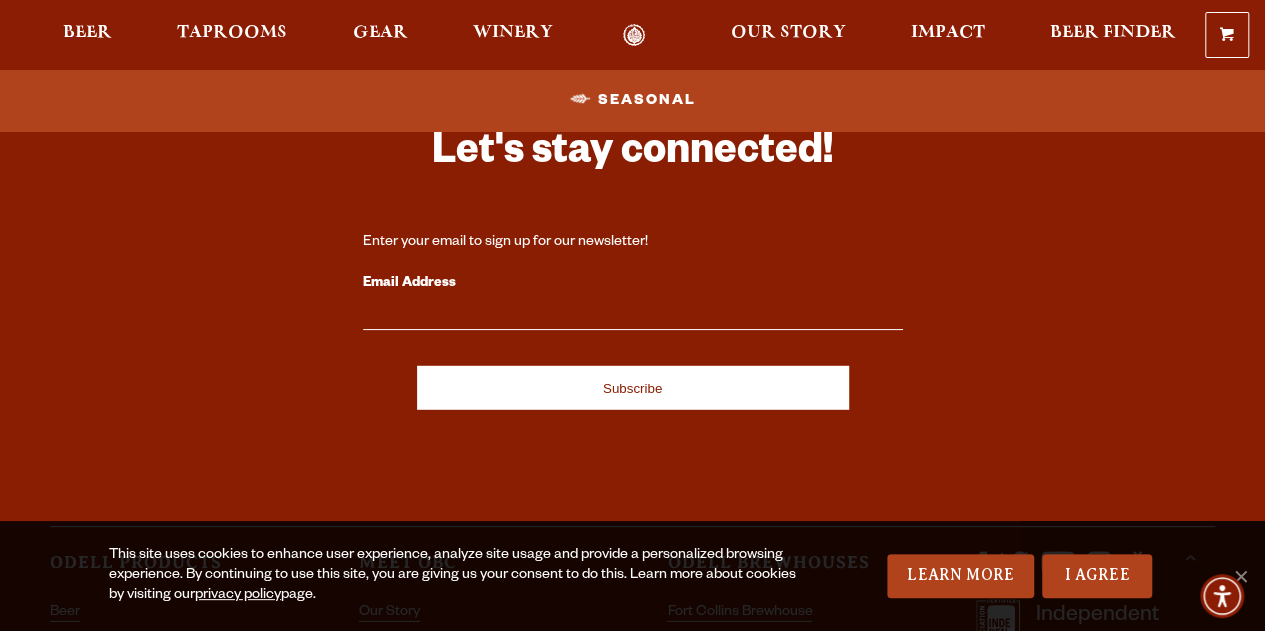 click at bounding box center [634, 35] 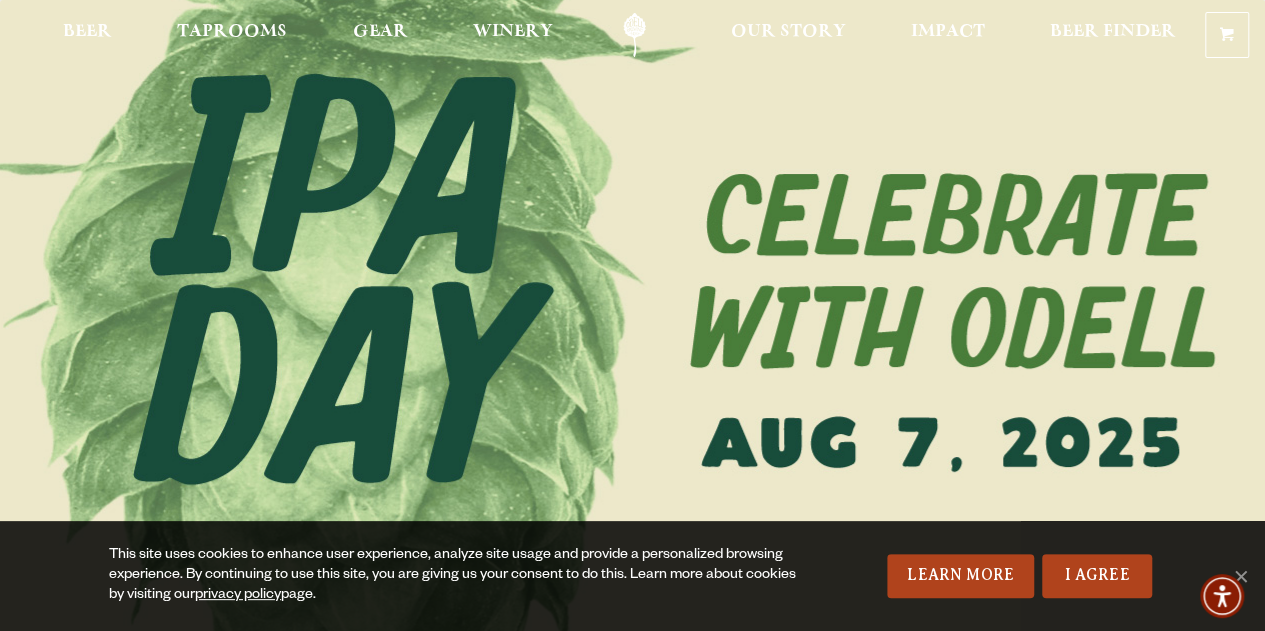 scroll, scrollTop: 0, scrollLeft: 0, axis: both 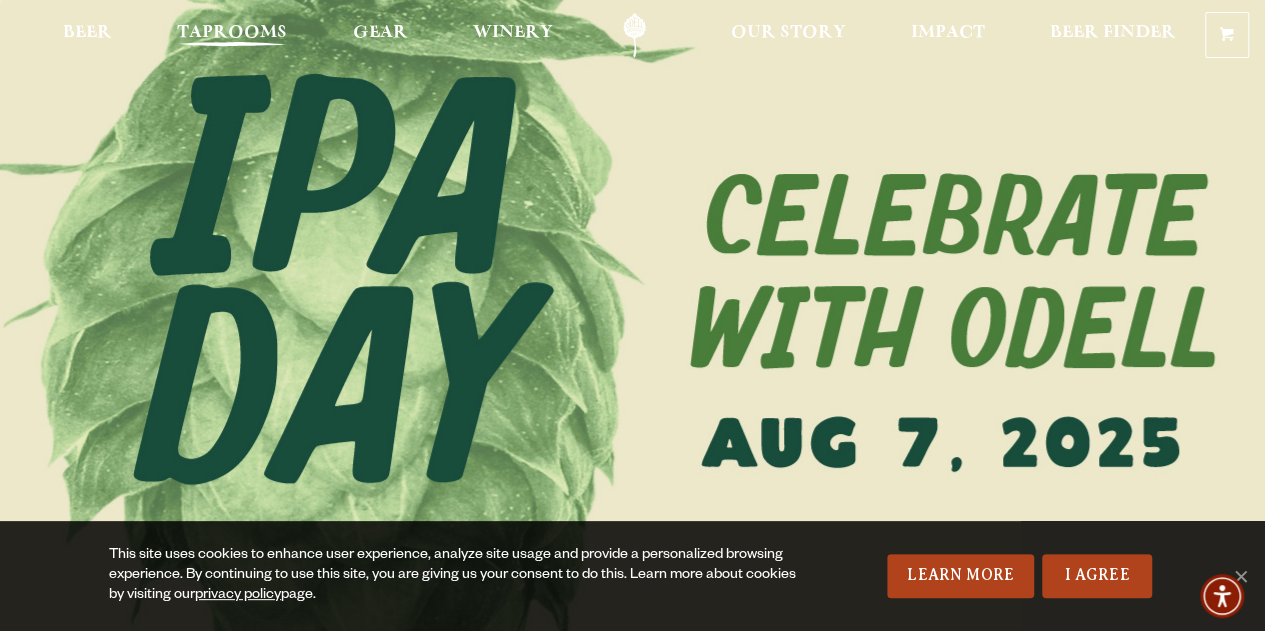 click on "Taprooms" at bounding box center (232, 33) 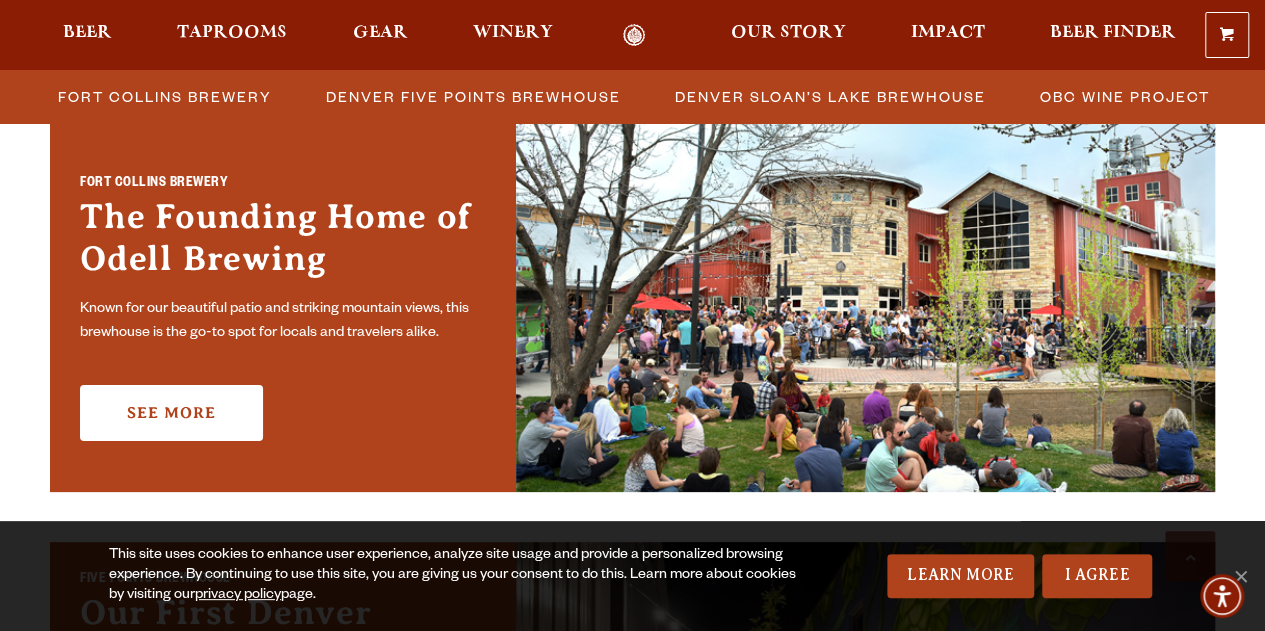 scroll, scrollTop: 630, scrollLeft: 0, axis: vertical 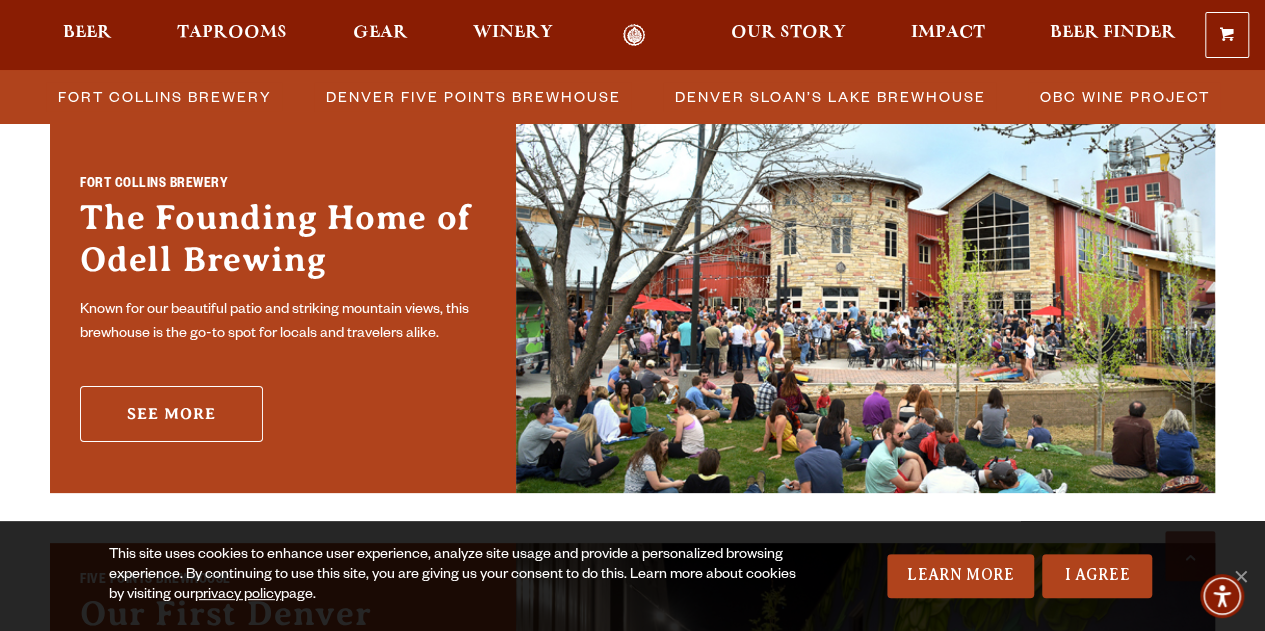 click on "See More" at bounding box center [171, 414] 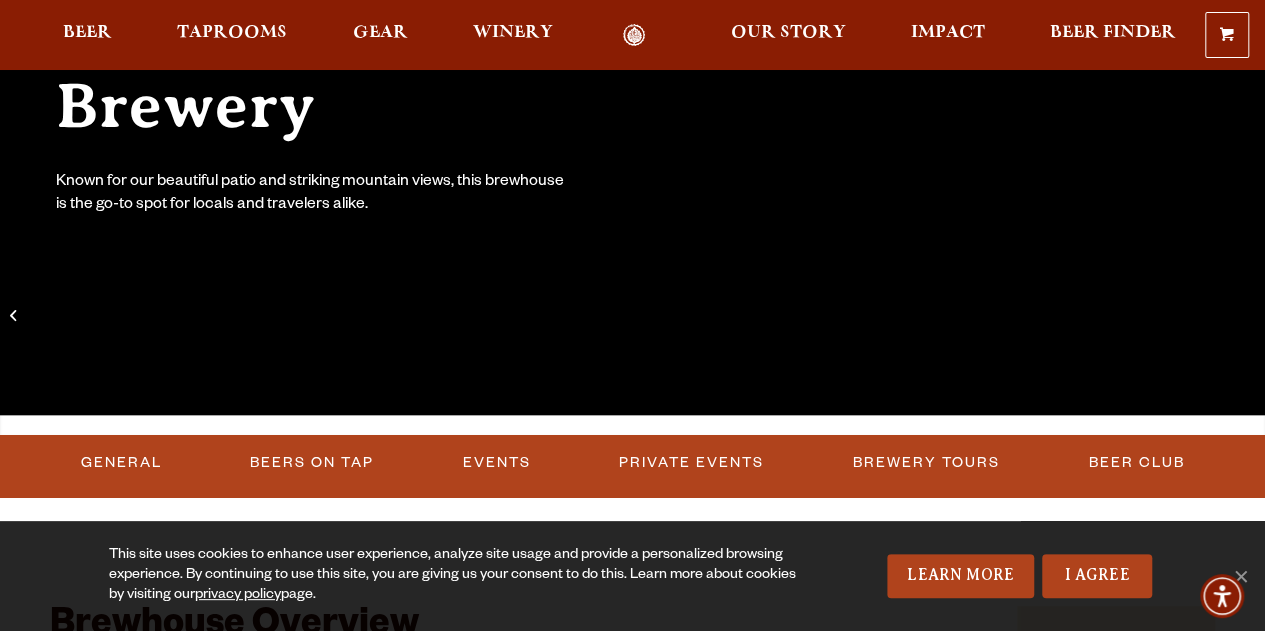 scroll, scrollTop: 298, scrollLeft: 0, axis: vertical 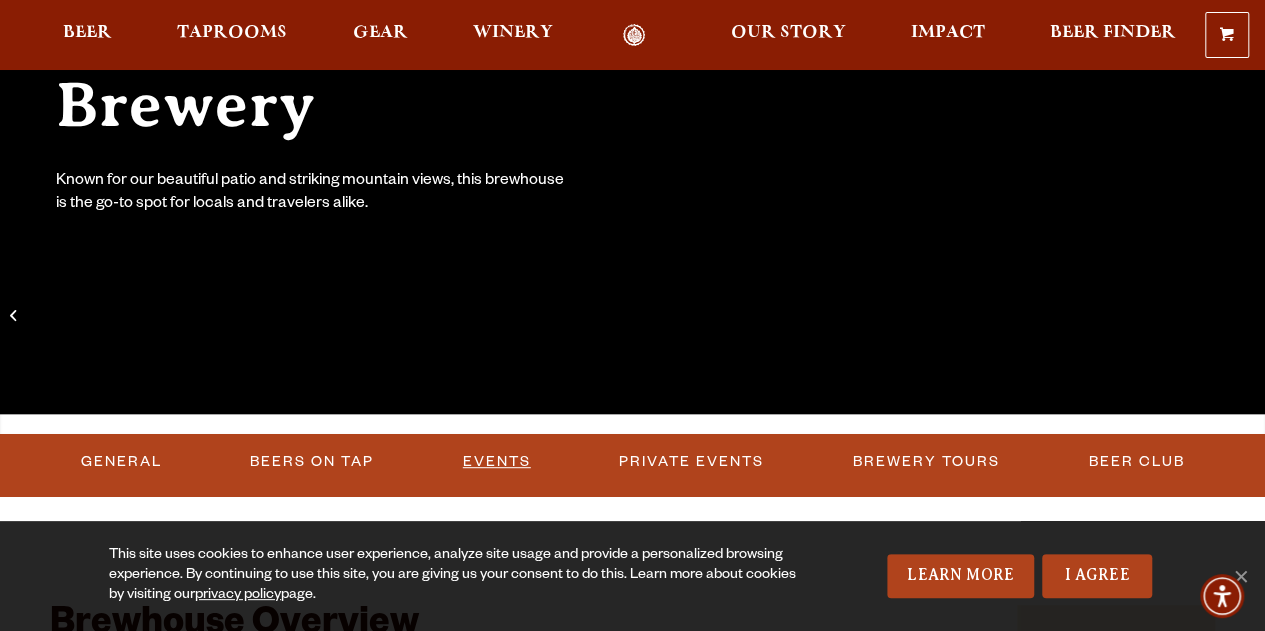 click on "Events" at bounding box center (497, 462) 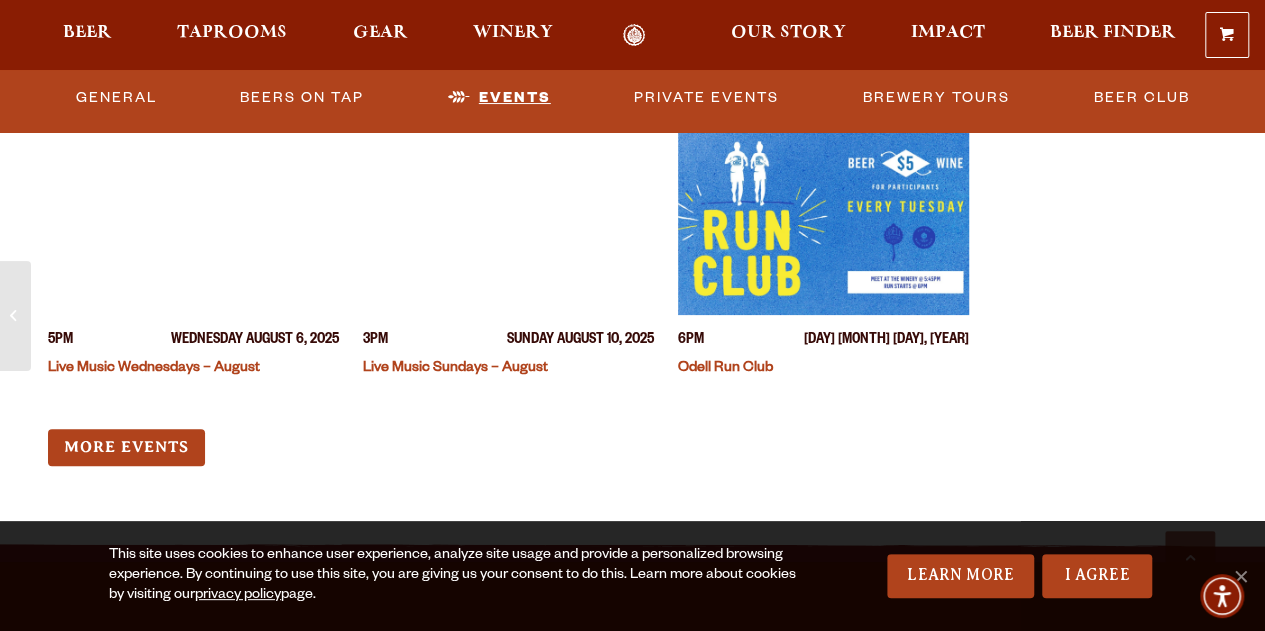 scroll, scrollTop: 7682, scrollLeft: 0, axis: vertical 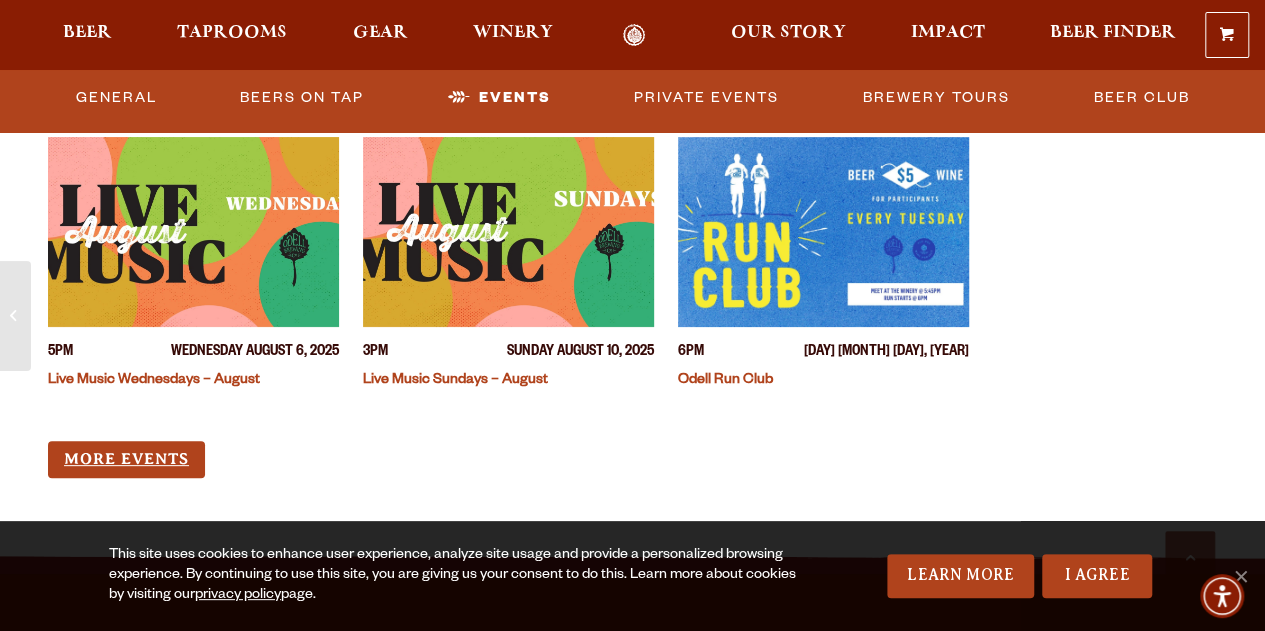 click on "More Events" at bounding box center [126, 459] 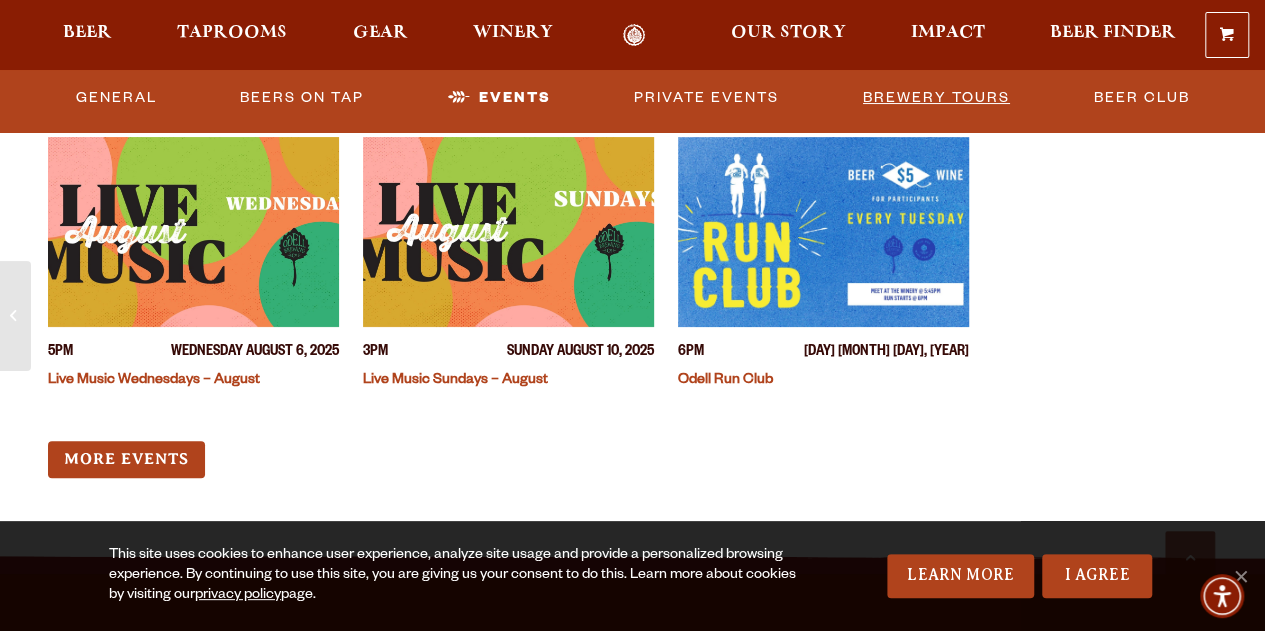 click on "Brewery Tours" at bounding box center (936, 98) 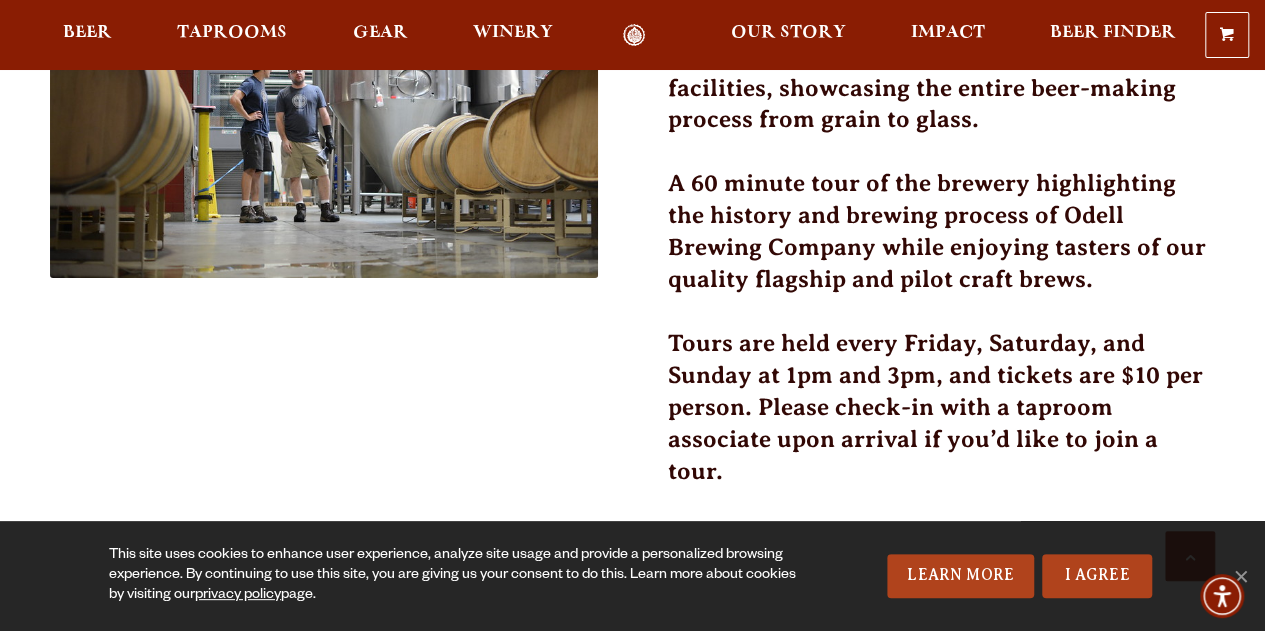 scroll, scrollTop: 810, scrollLeft: 0, axis: vertical 